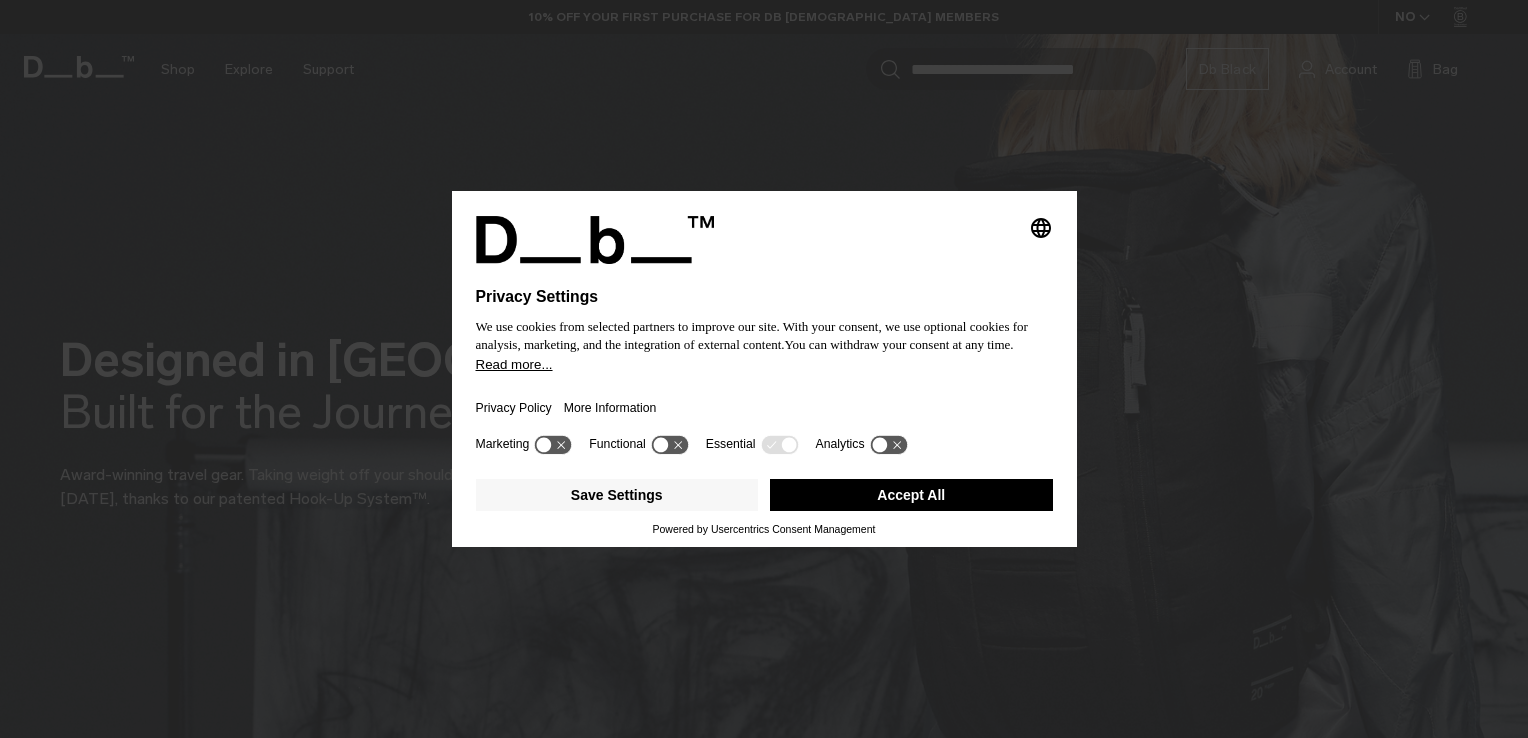scroll, scrollTop: 0, scrollLeft: 0, axis: both 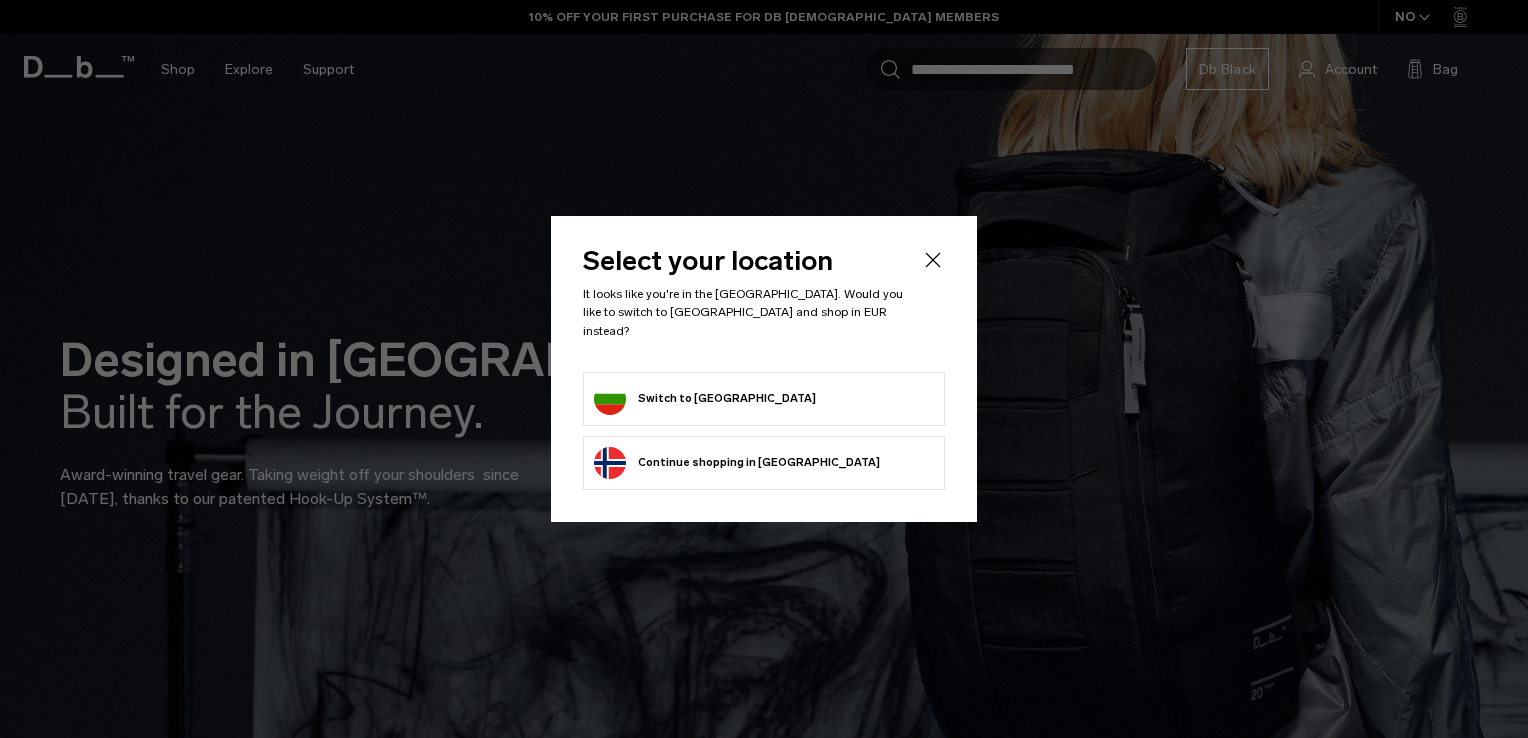 click on "Select your location
It looks like you're in the Bulgaria. Would you like to switch to Bulgaria and shop in EUR instead?
Switch to Bulgaria
Continue browsing Norway store
Continue shopping in Norway" 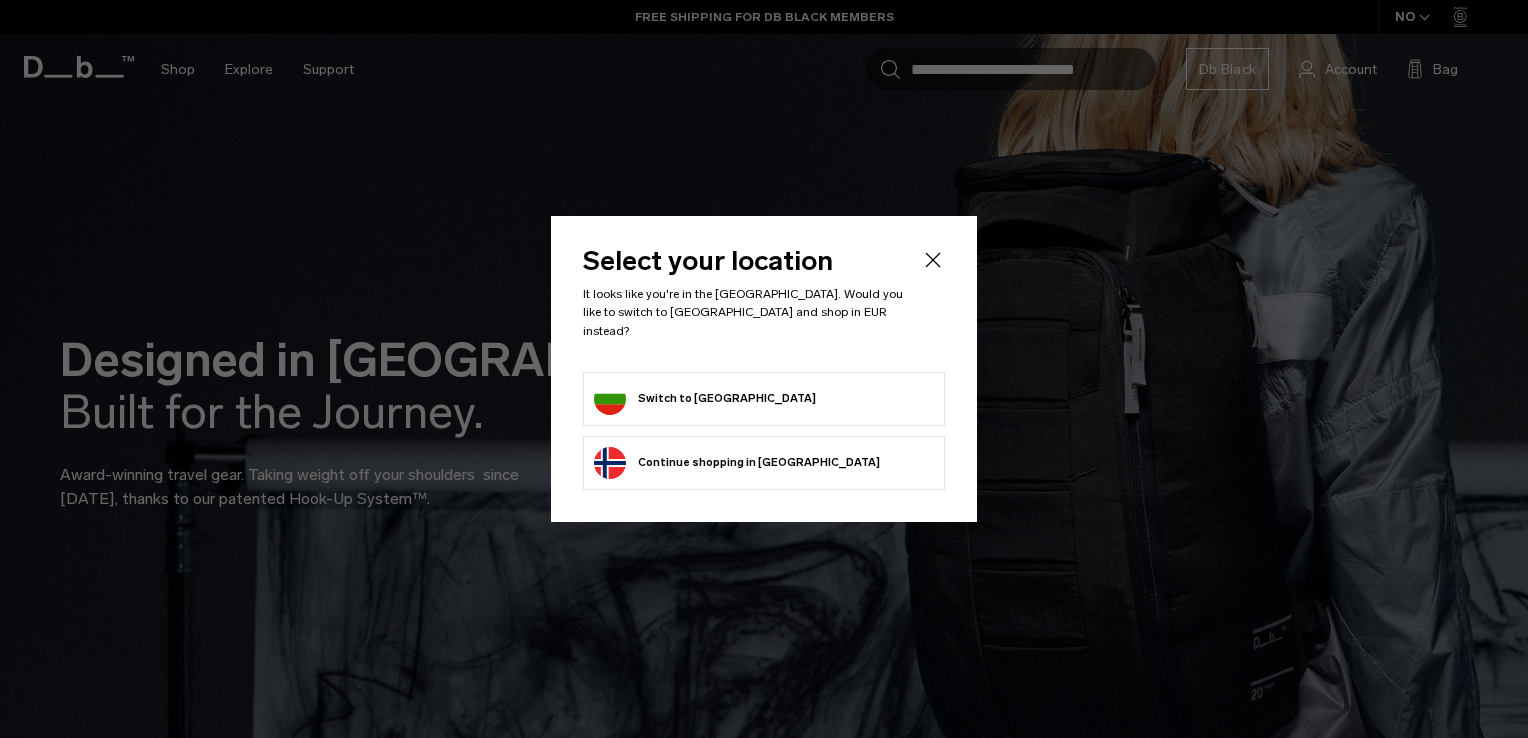 click on "Switch to Bulgaria" at bounding box center (705, 399) 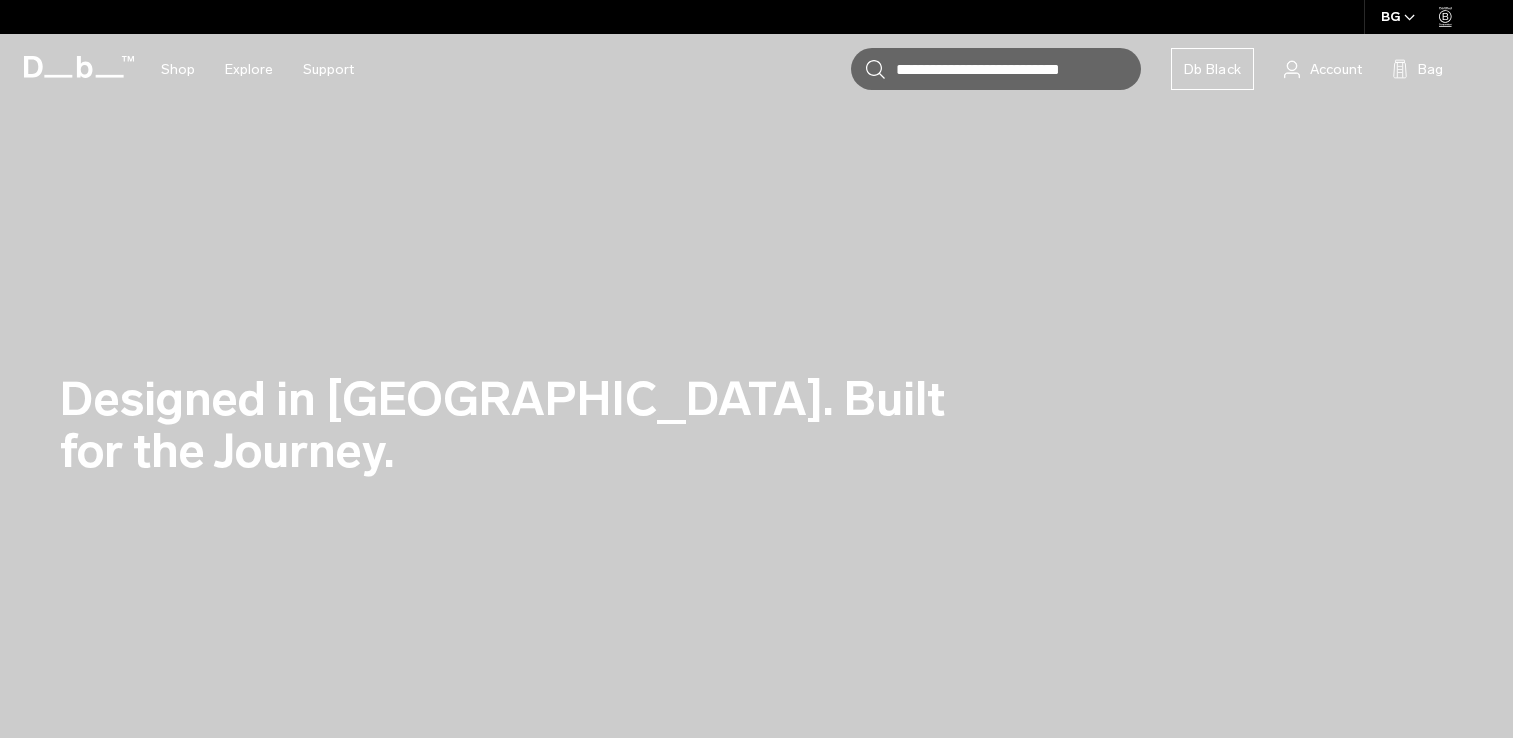 scroll, scrollTop: 0, scrollLeft: 0, axis: both 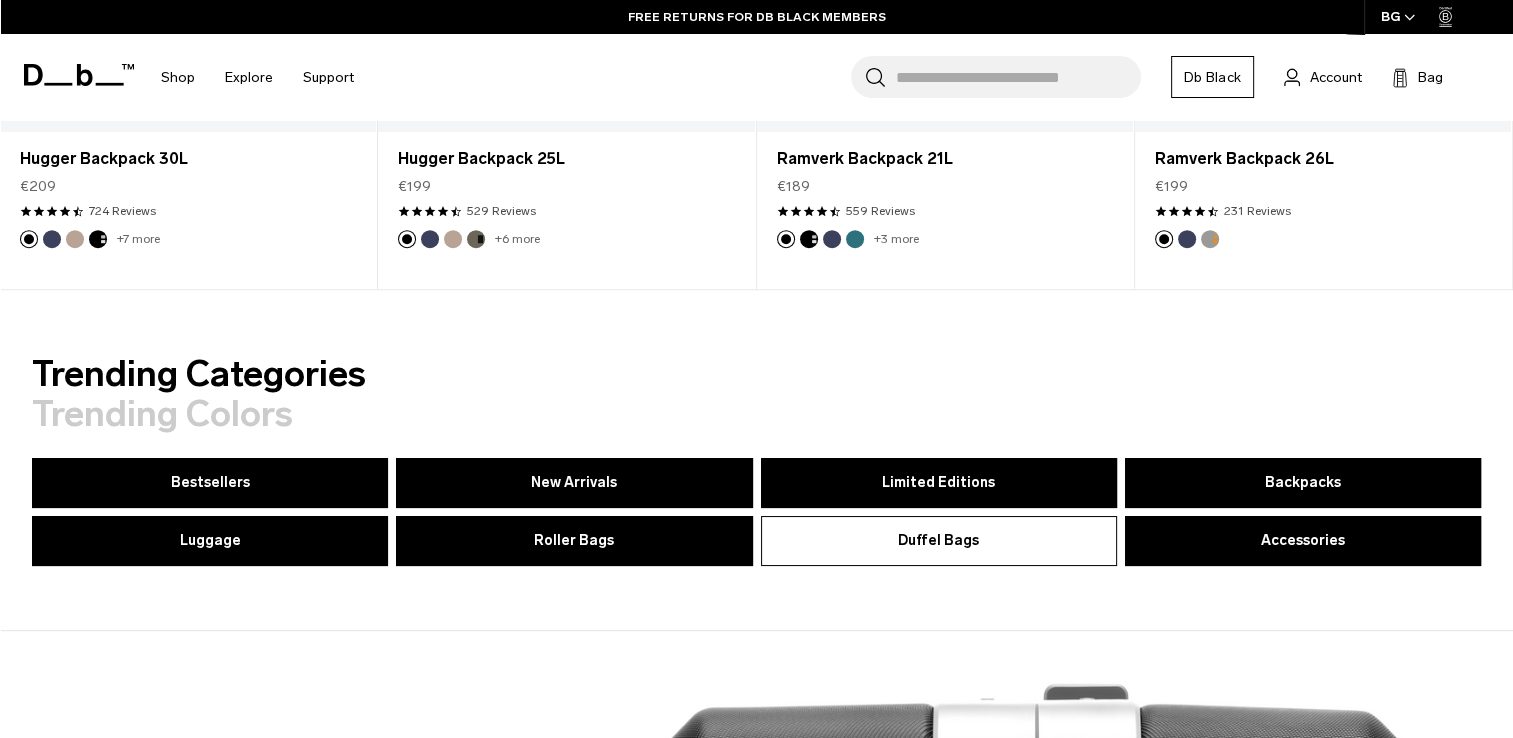 click on "Duffel Bags" at bounding box center [938, 540] 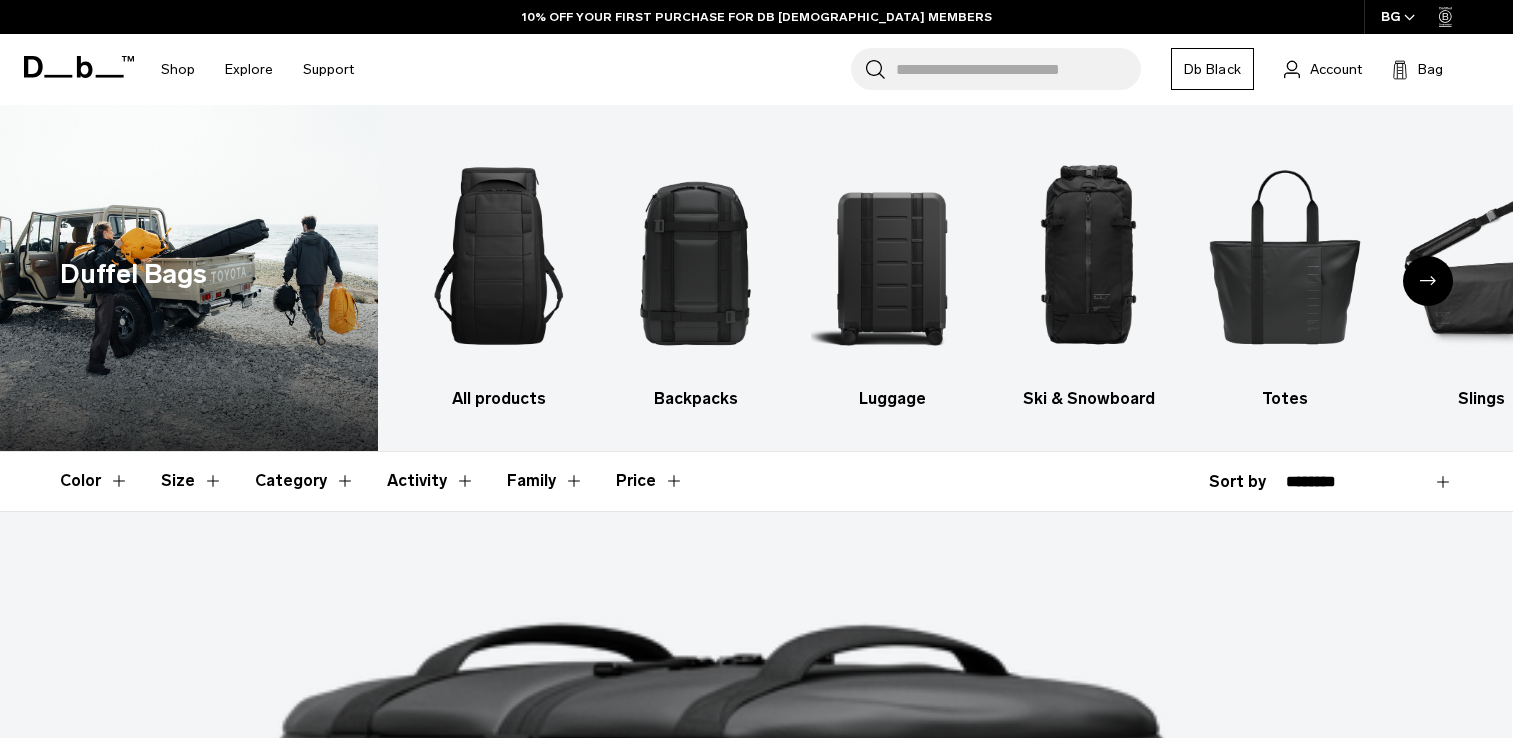 scroll, scrollTop: 0, scrollLeft: 0, axis: both 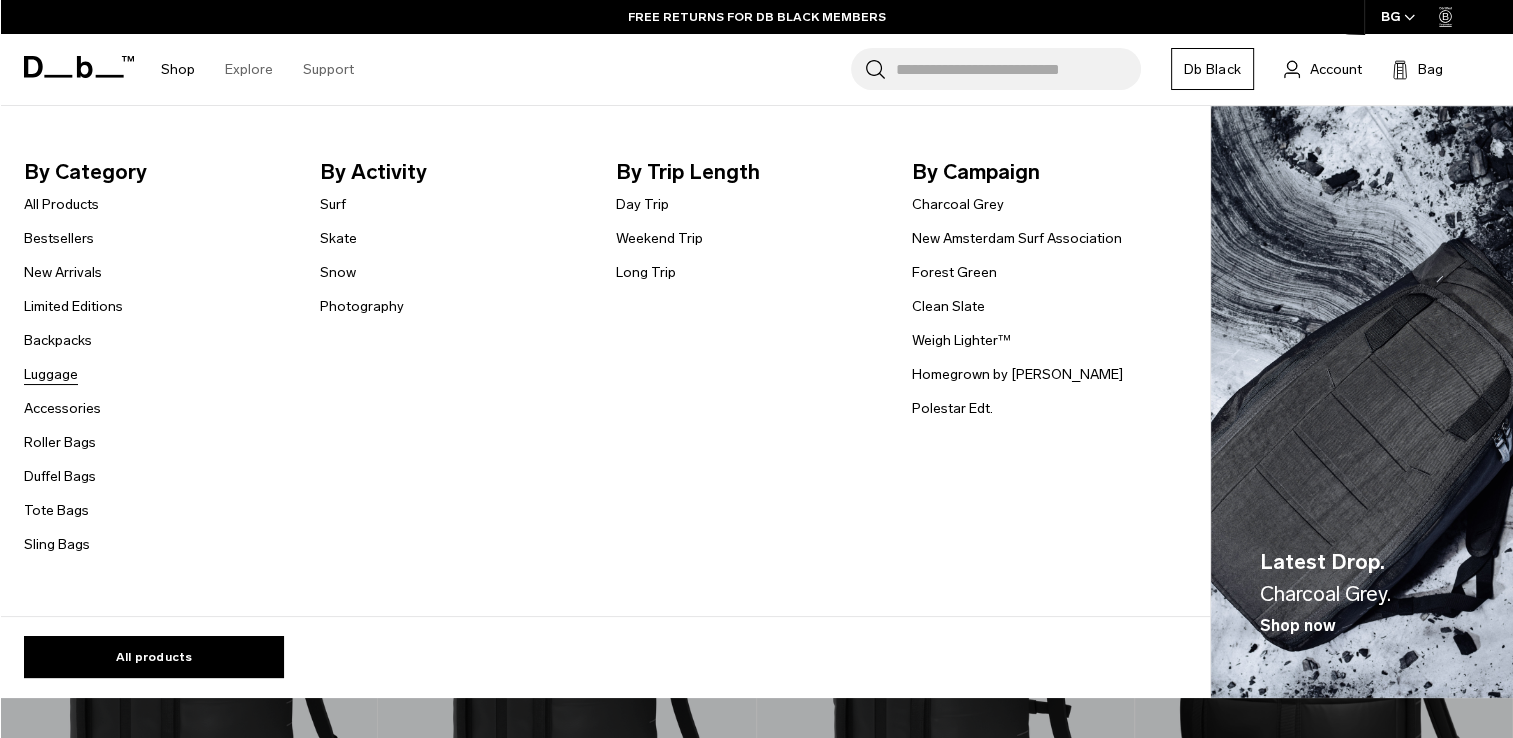 click on "Luggage" at bounding box center [51, 374] 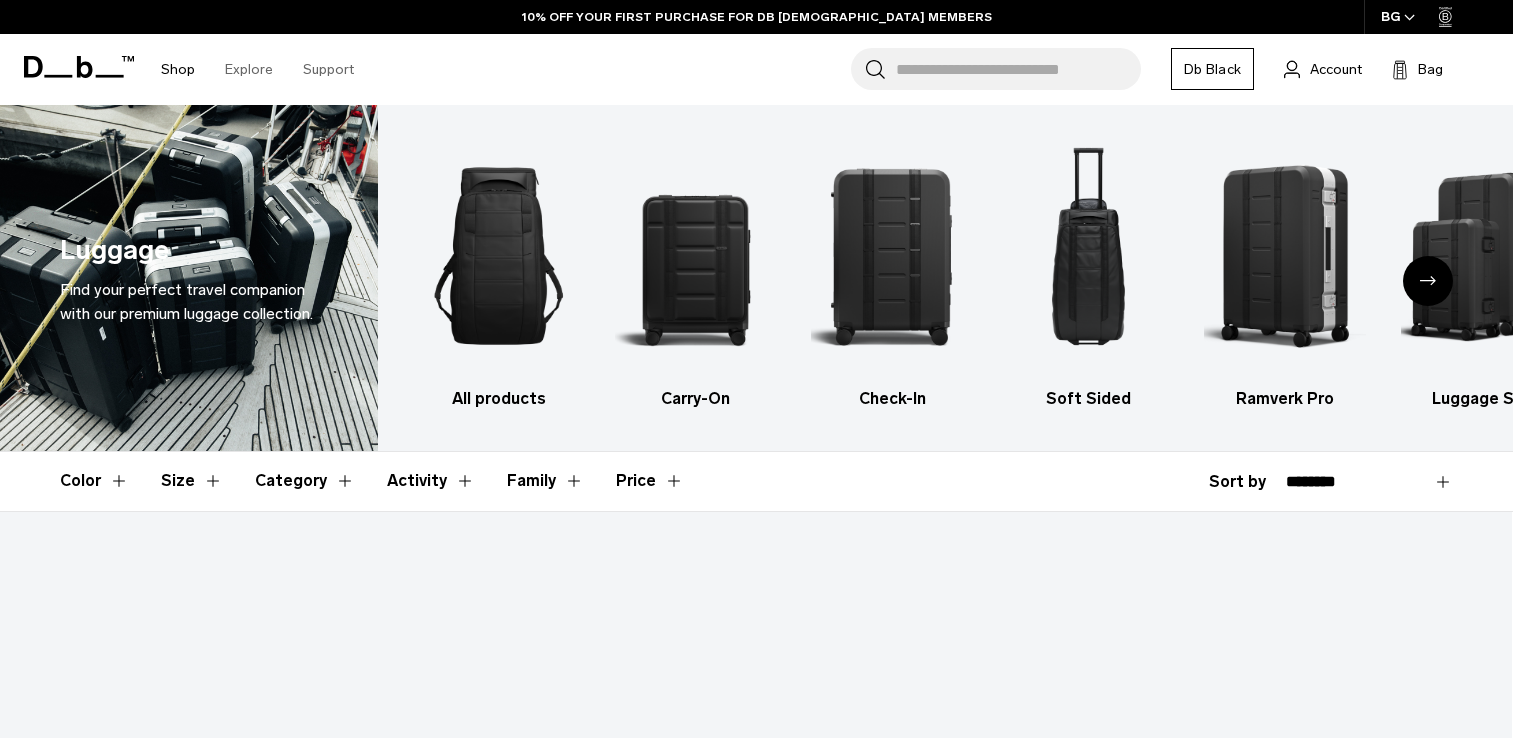 scroll, scrollTop: 0, scrollLeft: 0, axis: both 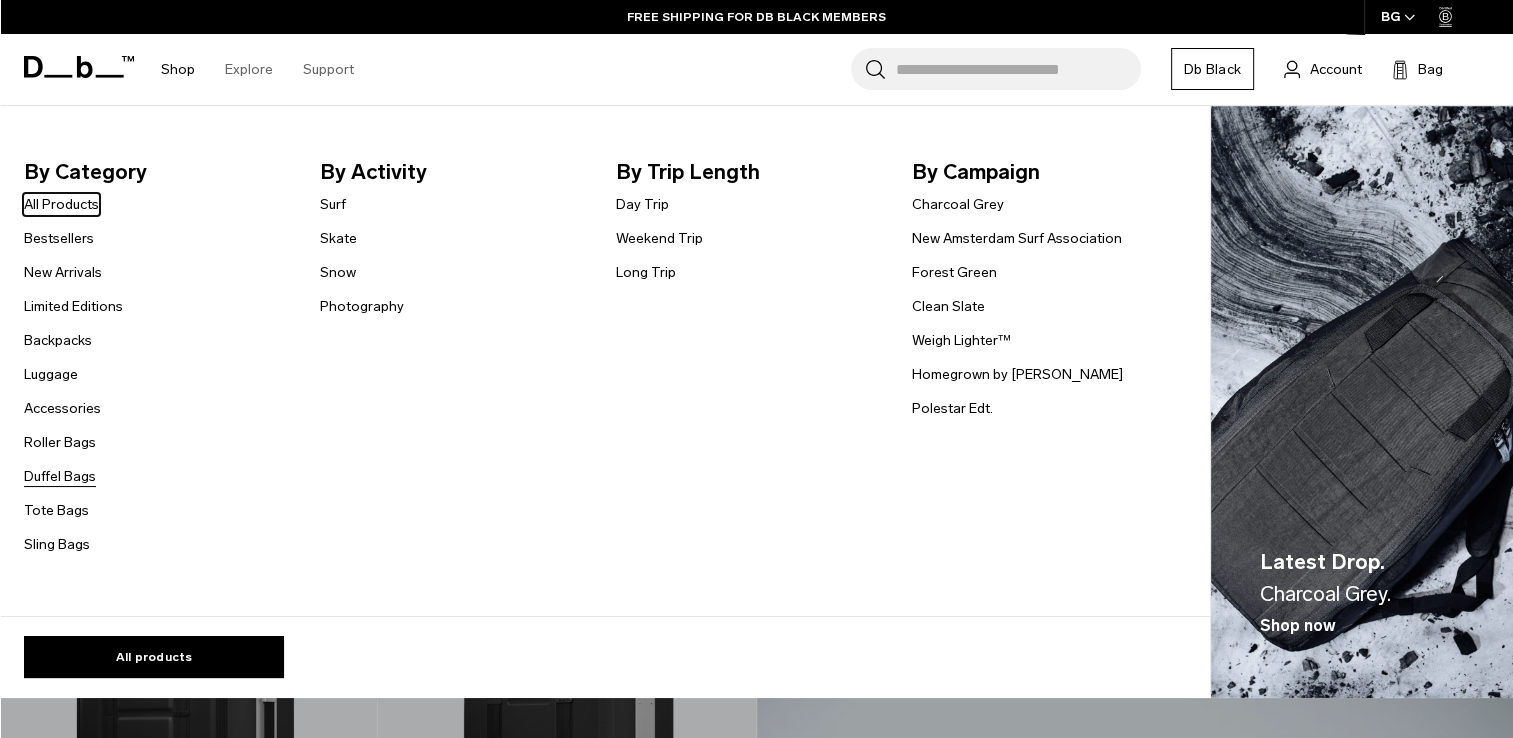 click on "Duffel Bags" at bounding box center (60, 476) 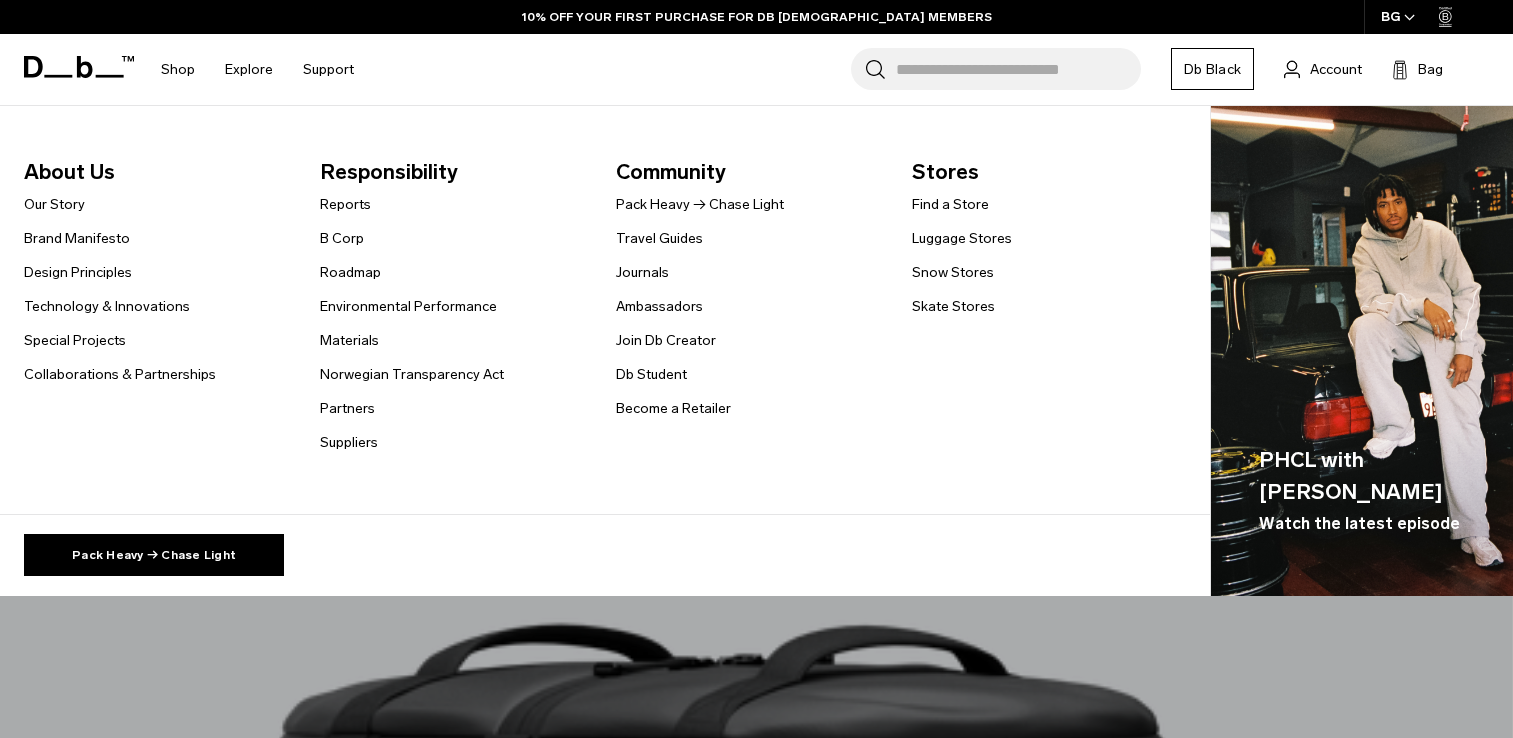 scroll, scrollTop: 0, scrollLeft: 0, axis: both 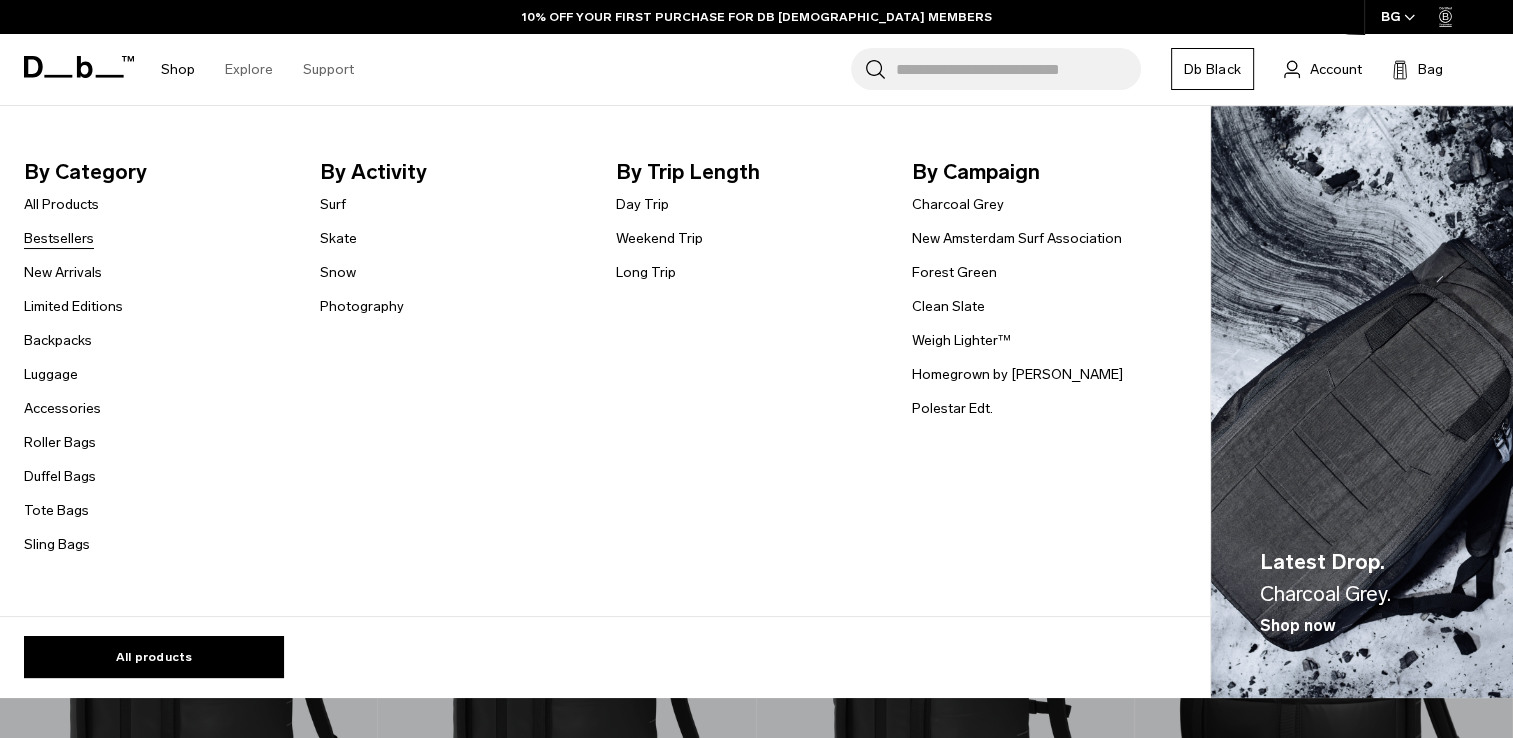 click on "Bestsellers" at bounding box center (59, 238) 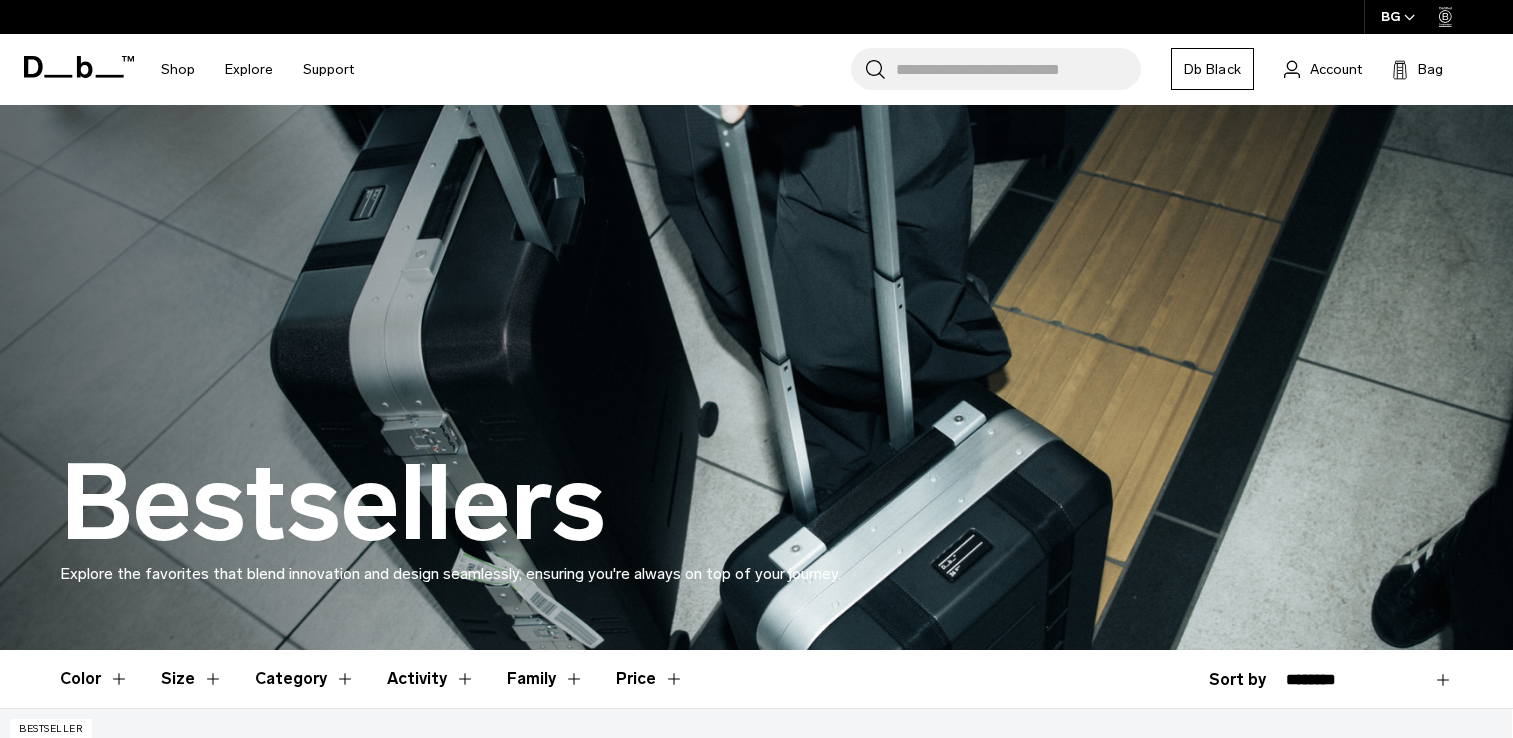 scroll, scrollTop: 0, scrollLeft: 0, axis: both 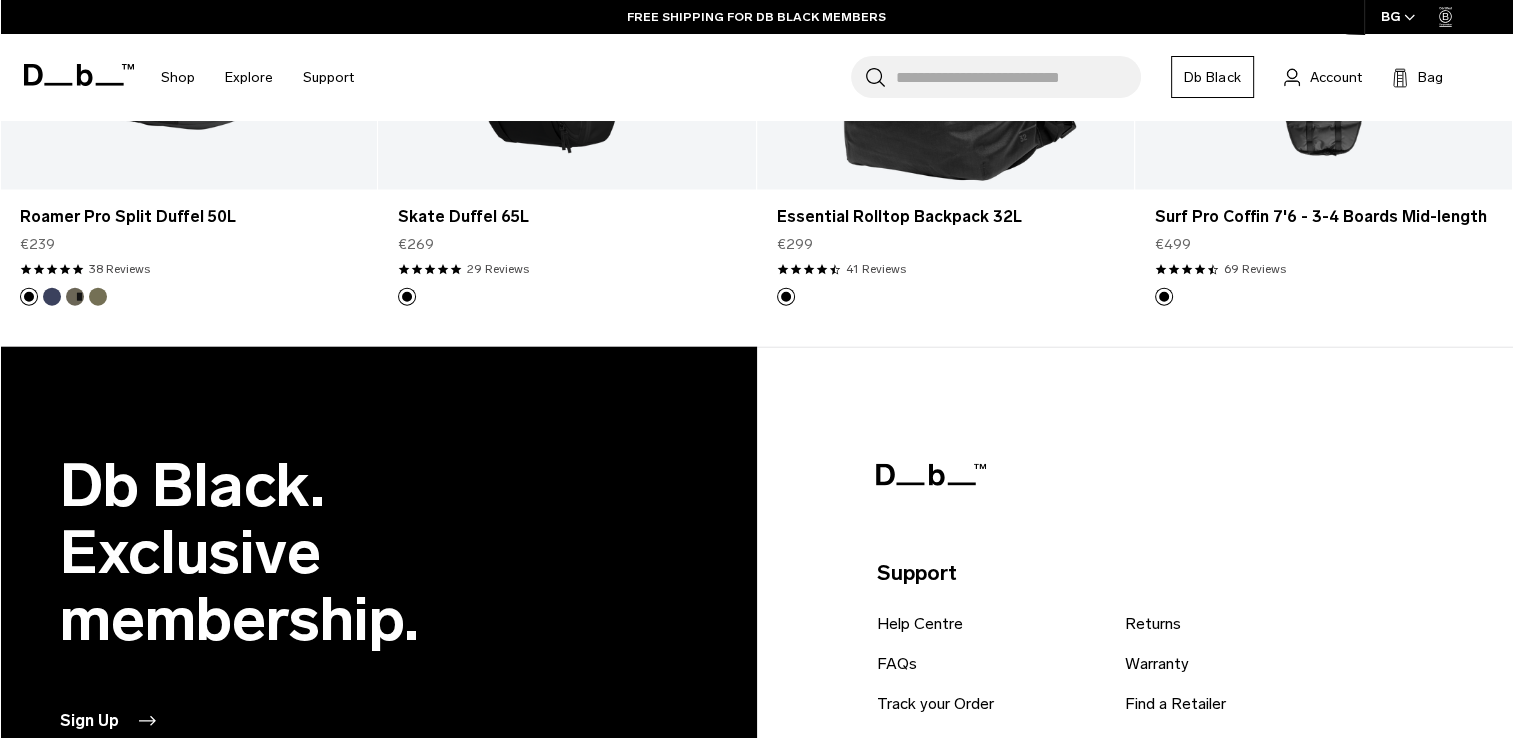 click on "Search for Bags, Luggage..." at bounding box center [1018, 77] 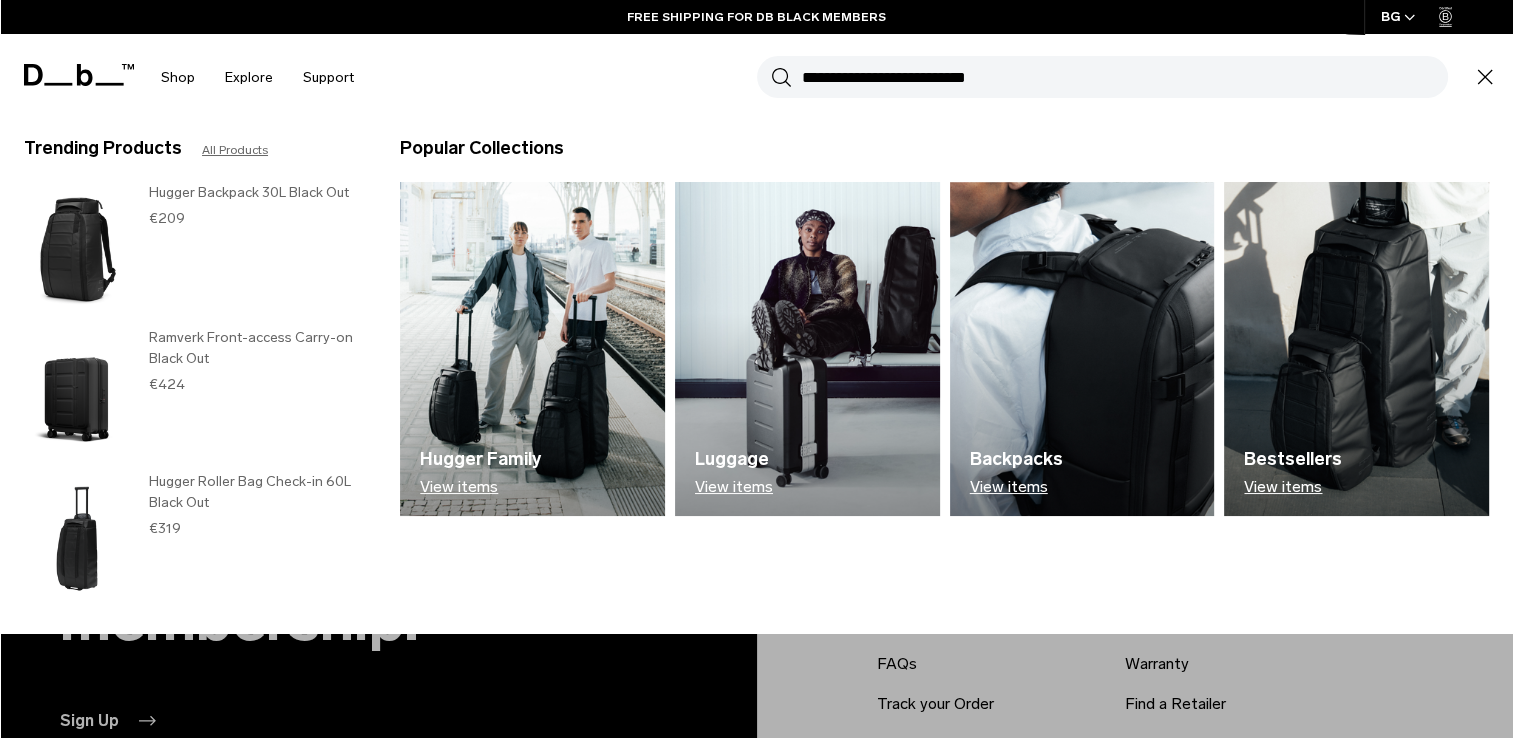 paste on "**********" 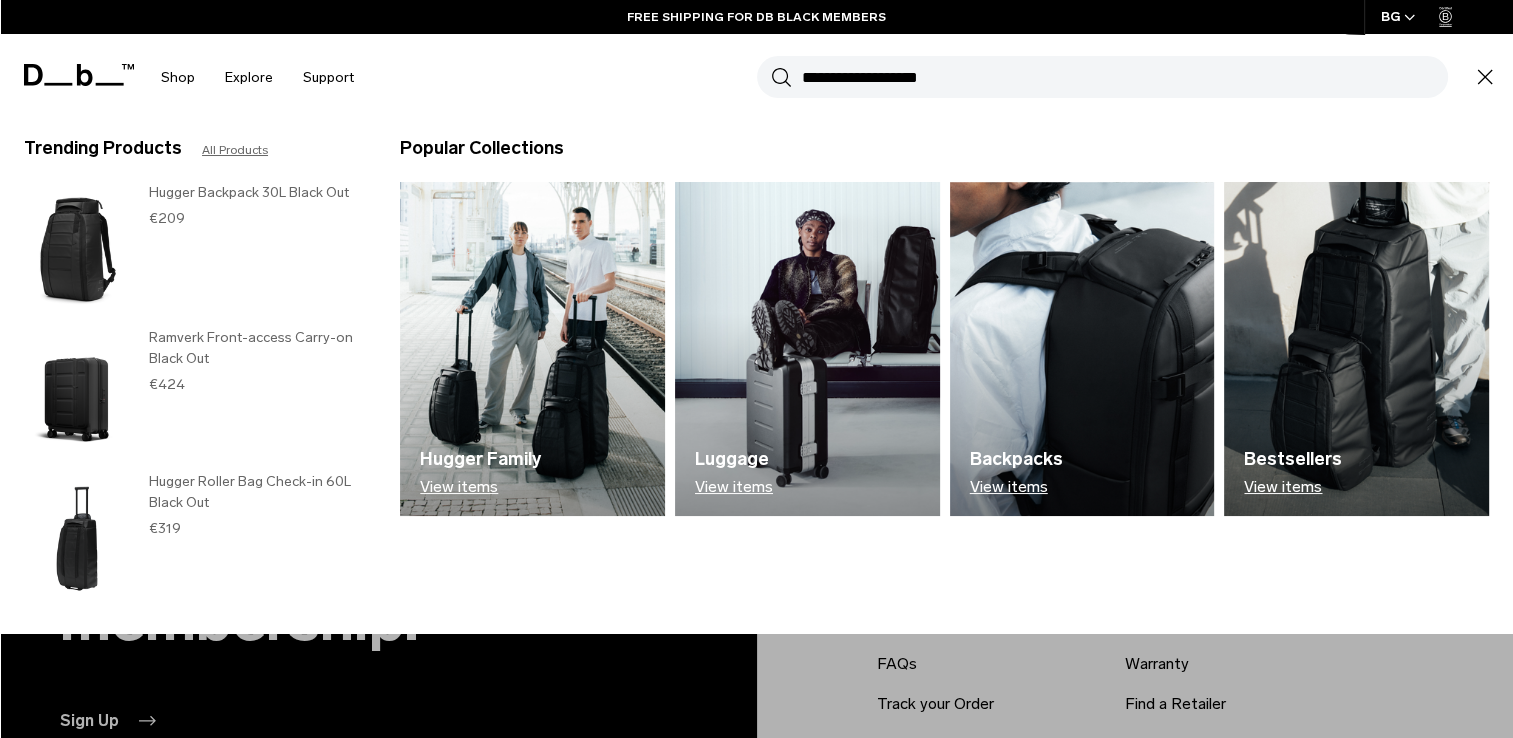 click on "Search" at bounding box center [781, 77] 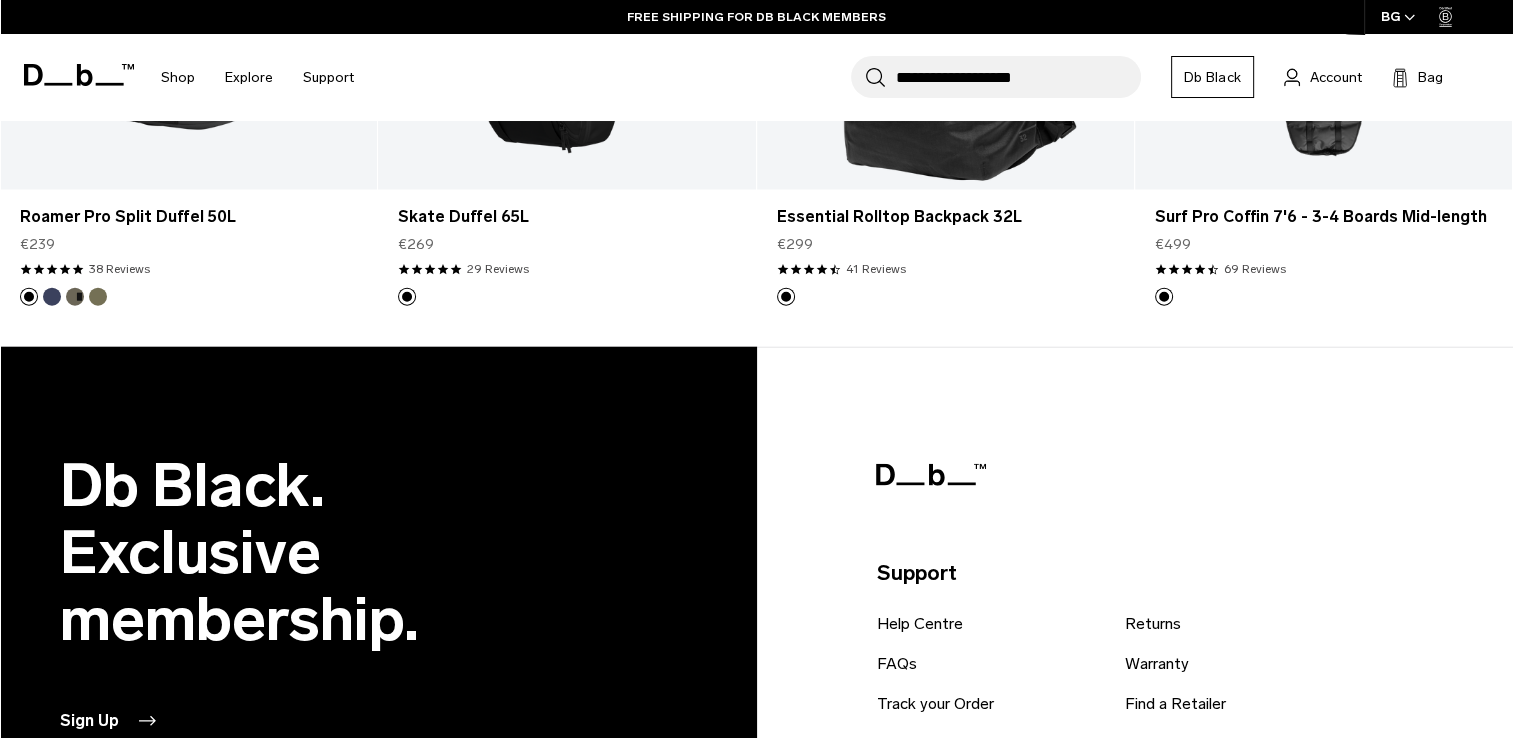 type on "**********" 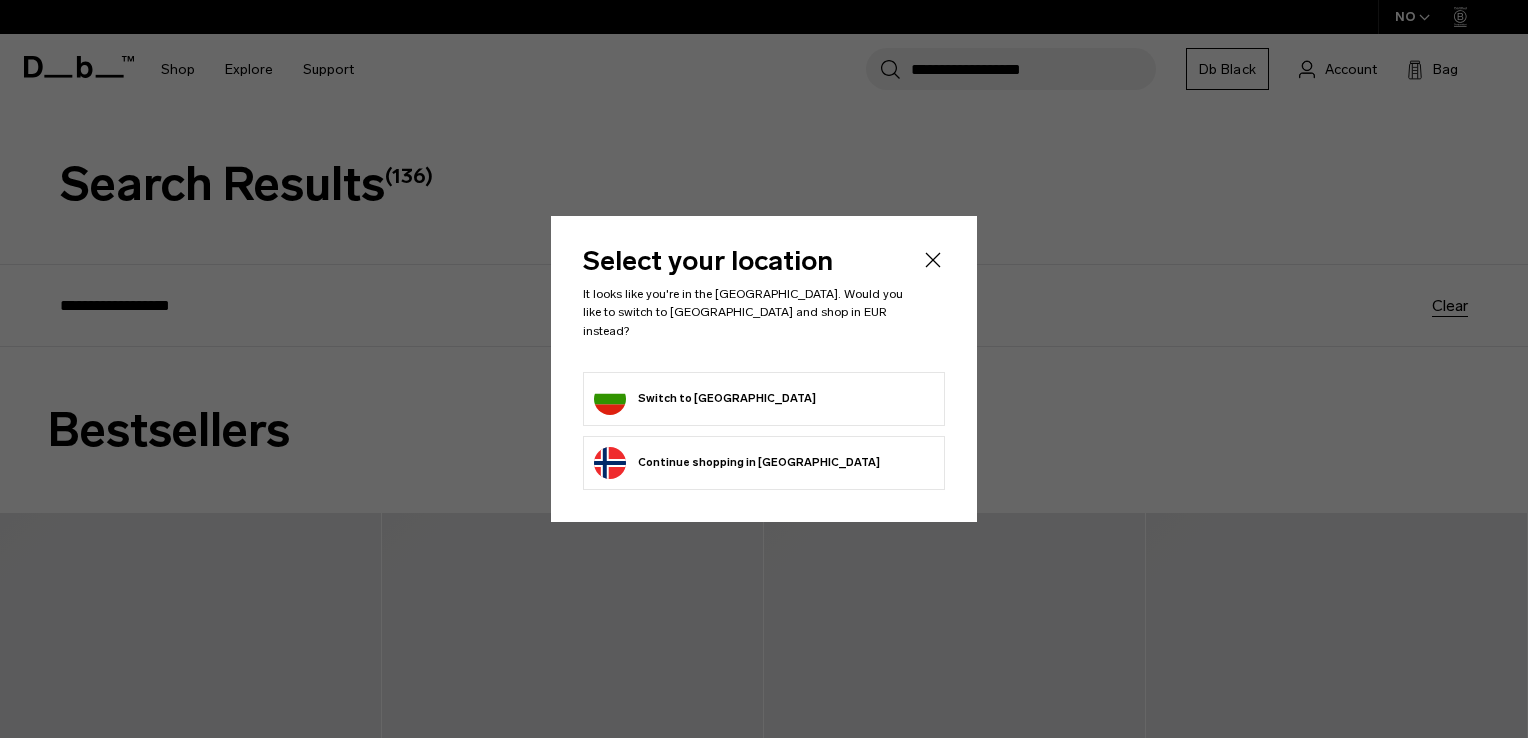 scroll, scrollTop: 0, scrollLeft: 0, axis: both 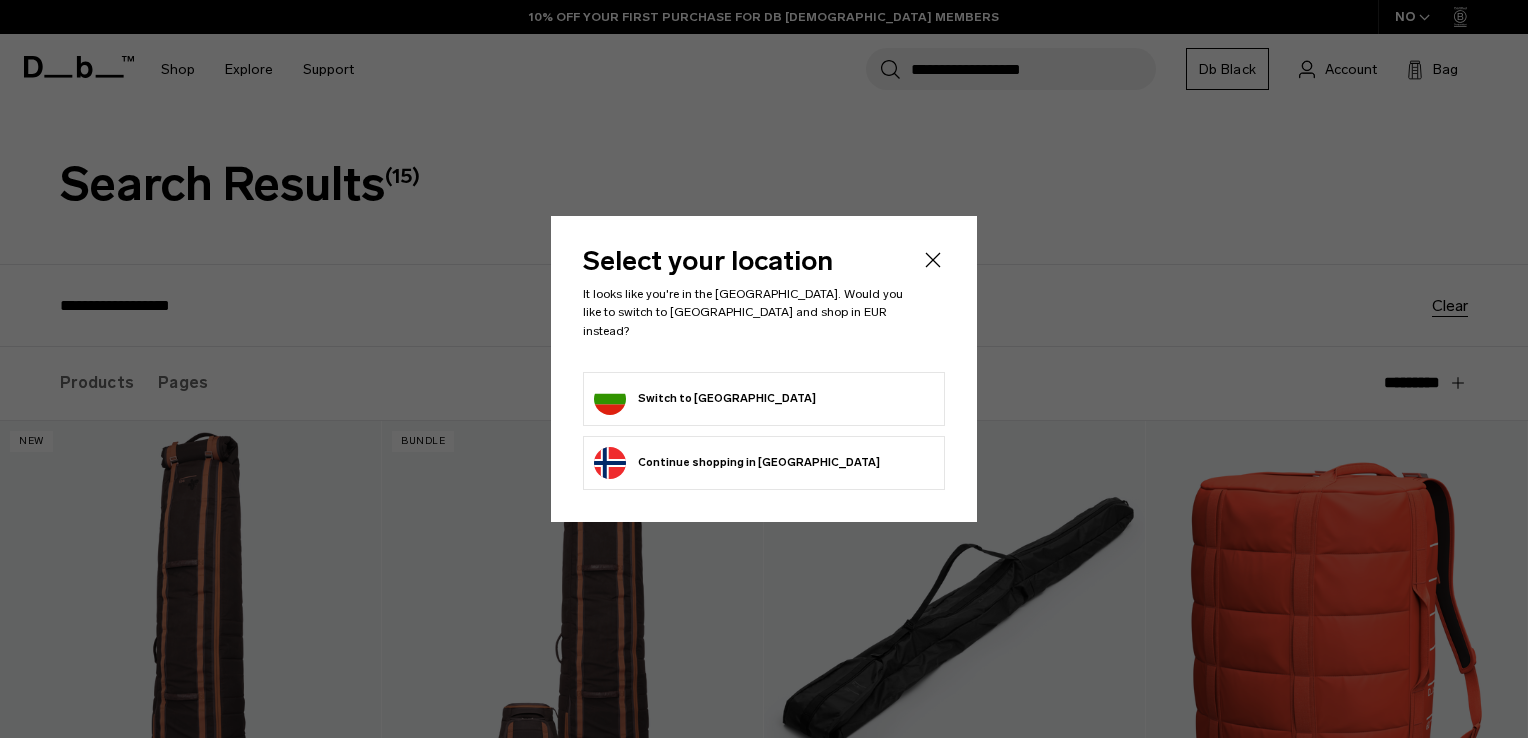 click on "Switch to [GEOGRAPHIC_DATA]" at bounding box center [764, 399] 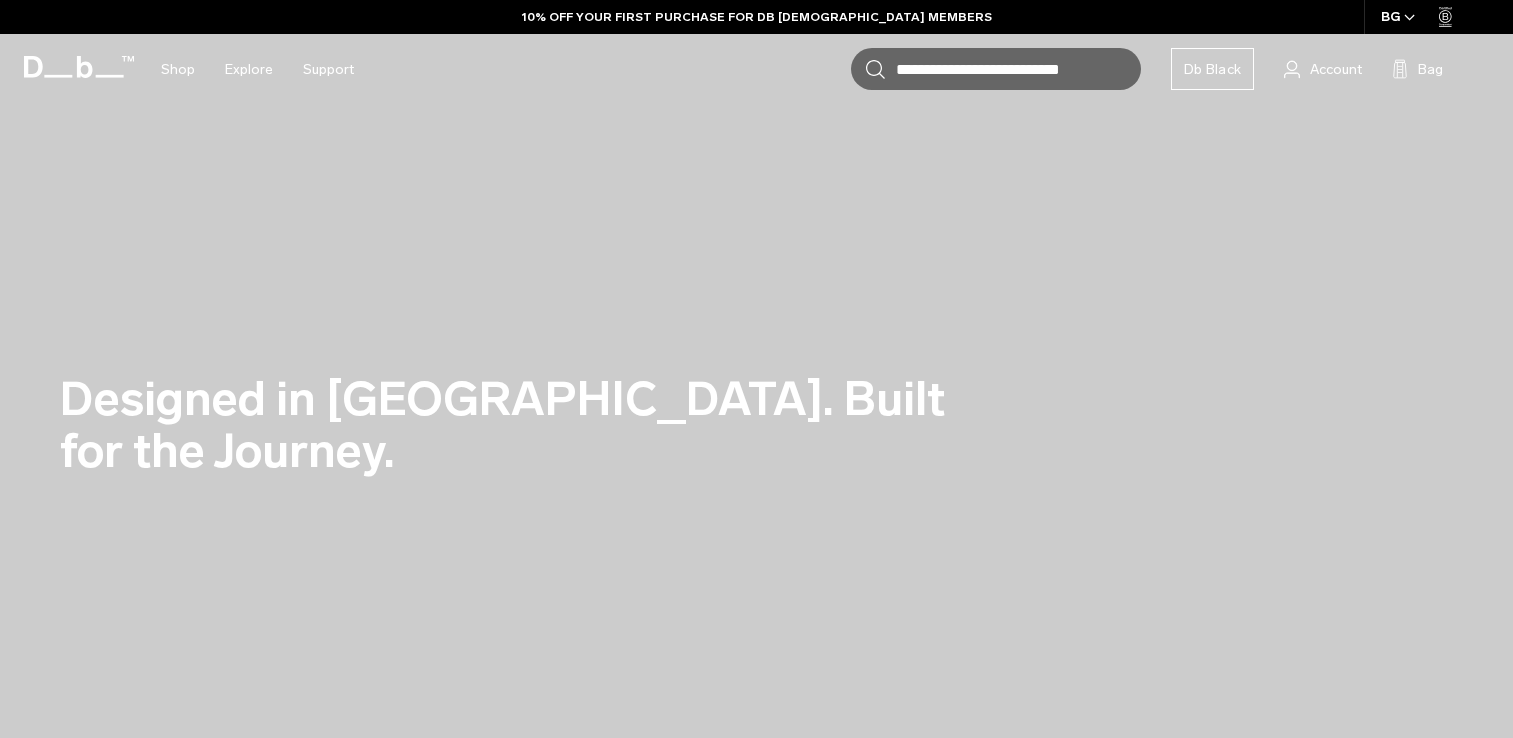 scroll, scrollTop: 0, scrollLeft: 0, axis: both 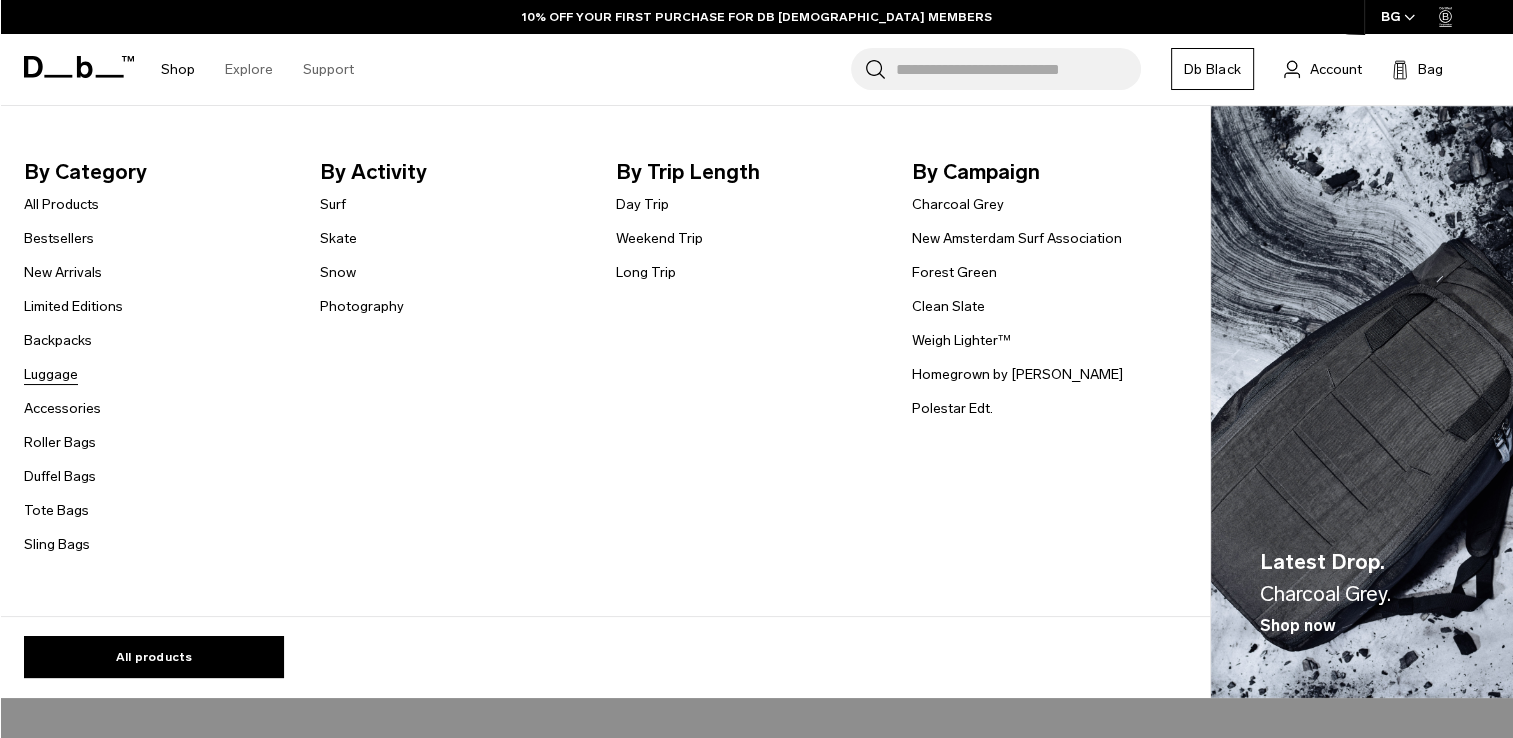 click on "Luggage" at bounding box center [51, 374] 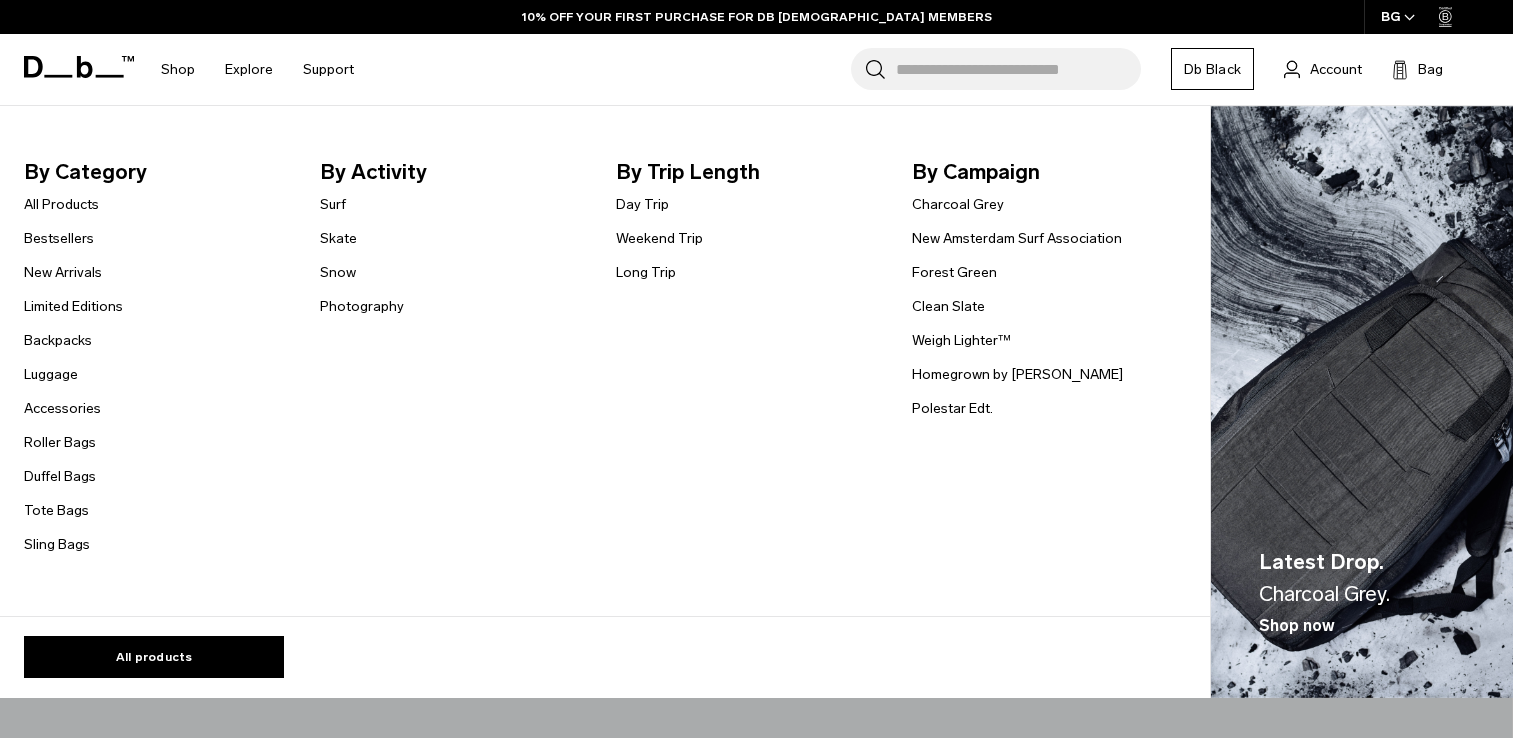 scroll, scrollTop: 0, scrollLeft: 0, axis: both 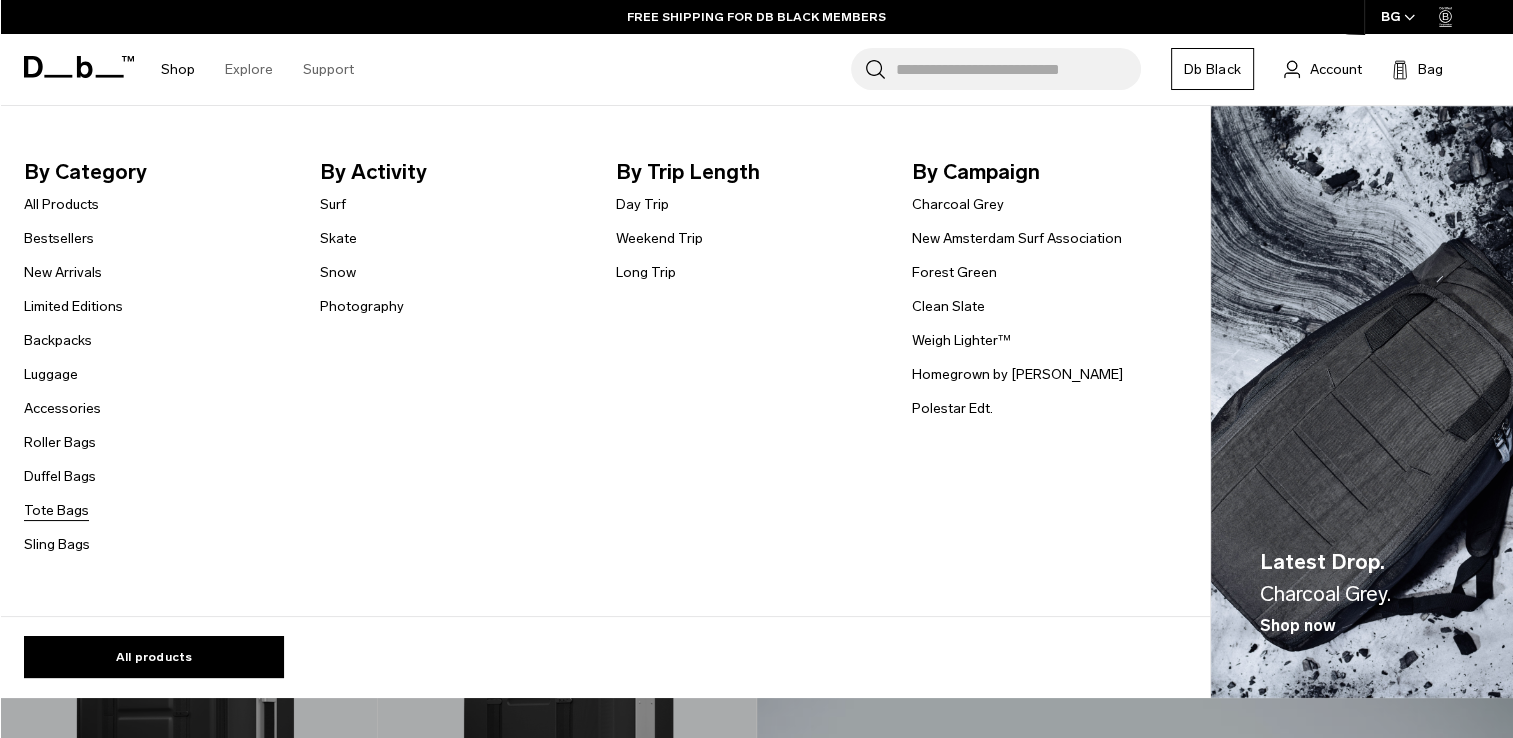 click on "Tote Bags" at bounding box center [56, 510] 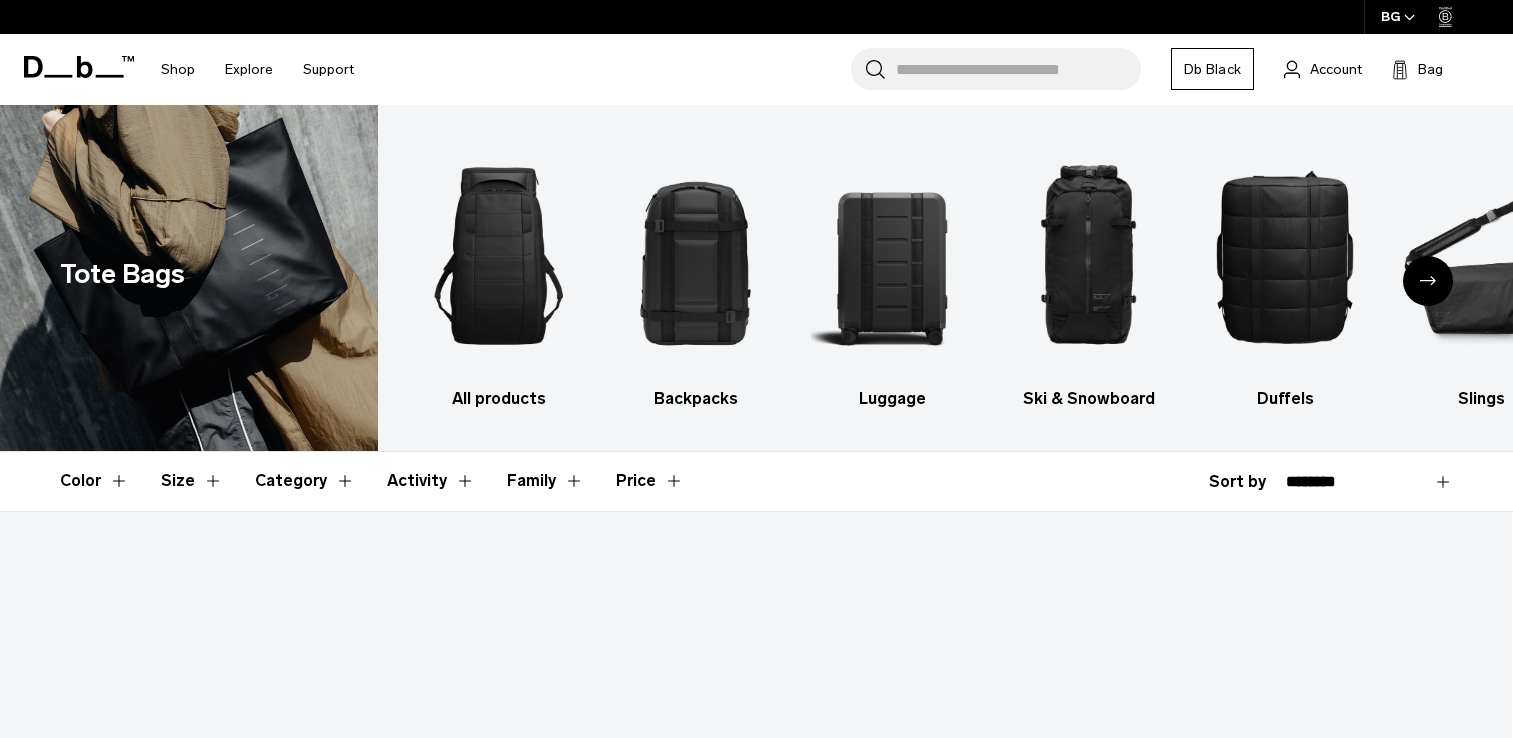 scroll, scrollTop: 0, scrollLeft: 0, axis: both 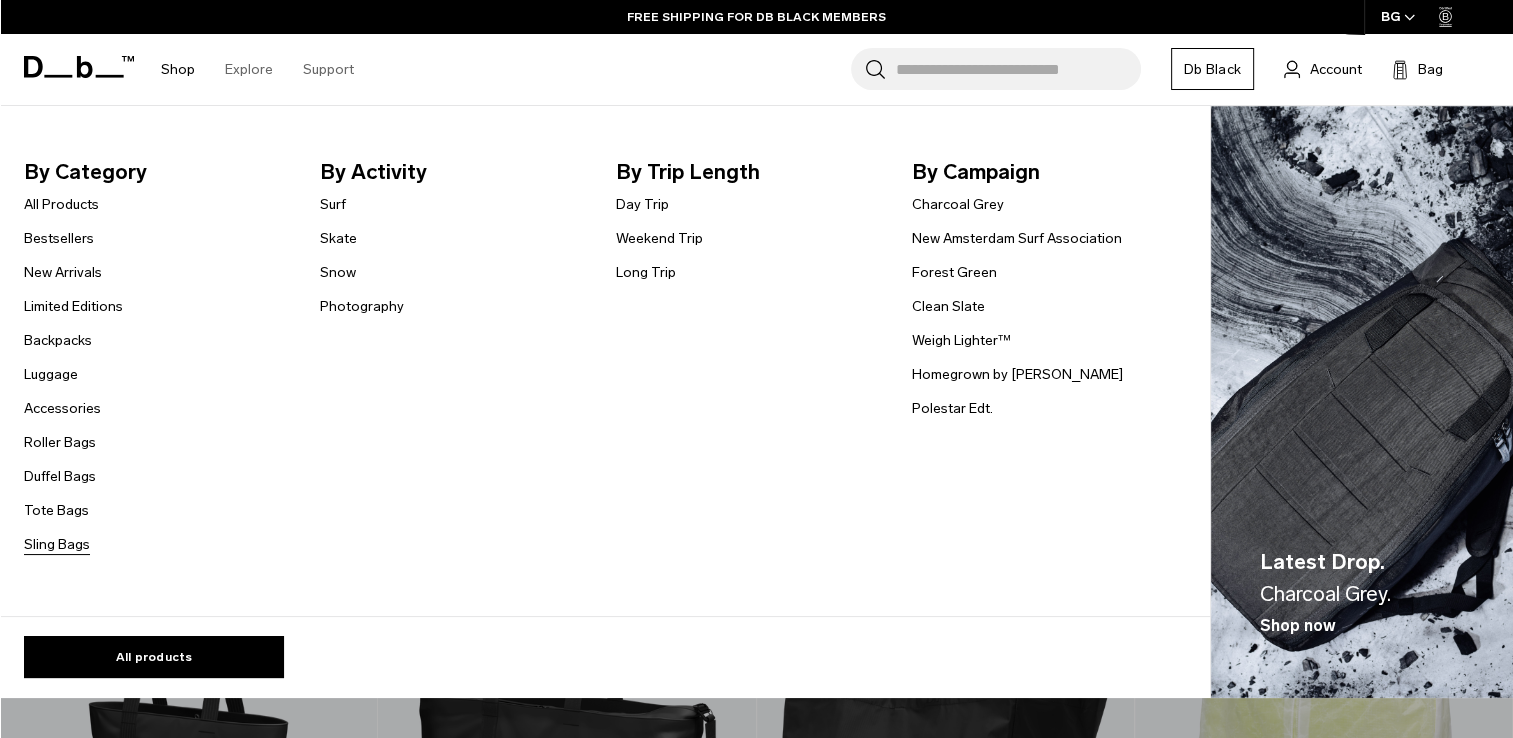 click on "Sling Bags" at bounding box center [57, 544] 